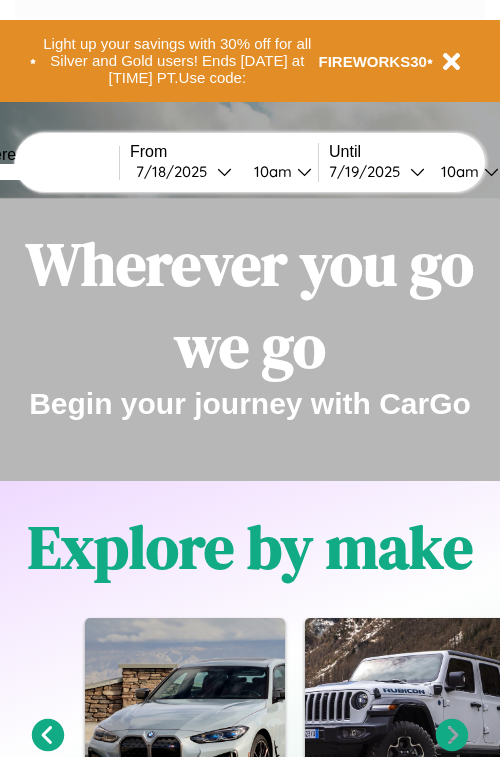 scroll, scrollTop: 0, scrollLeft: 0, axis: both 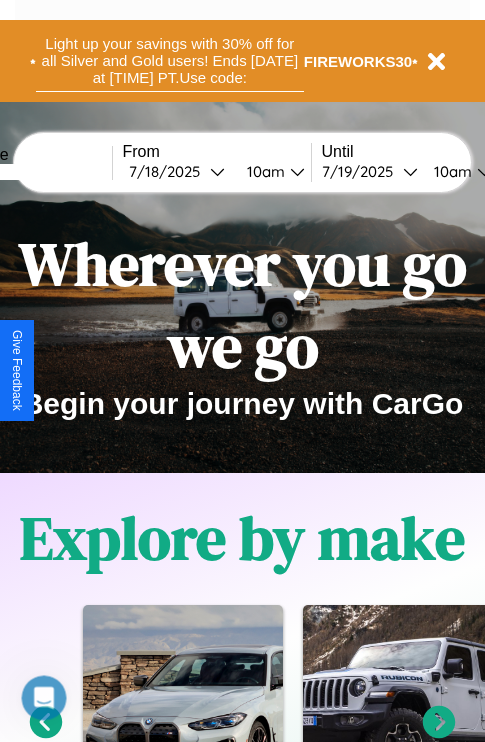 click on "Light up your savings with 30% off for all Silver and Gold users! Ends [DATE] at [TIME] PT. Use code:" at bounding box center [170, 61] 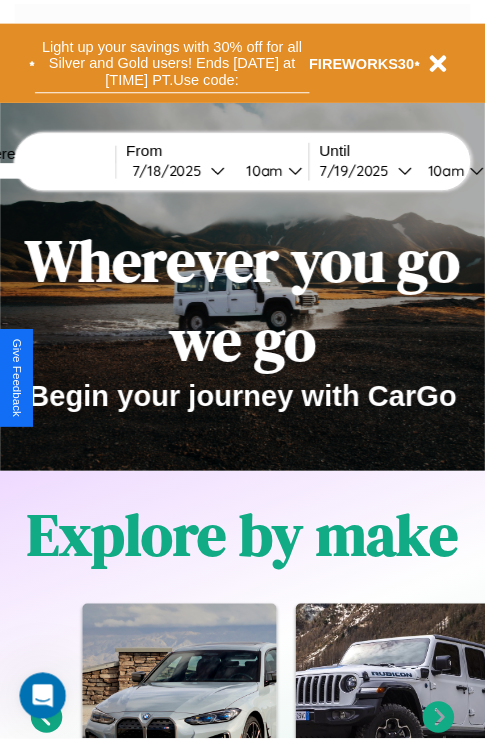 scroll, scrollTop: 0, scrollLeft: 0, axis: both 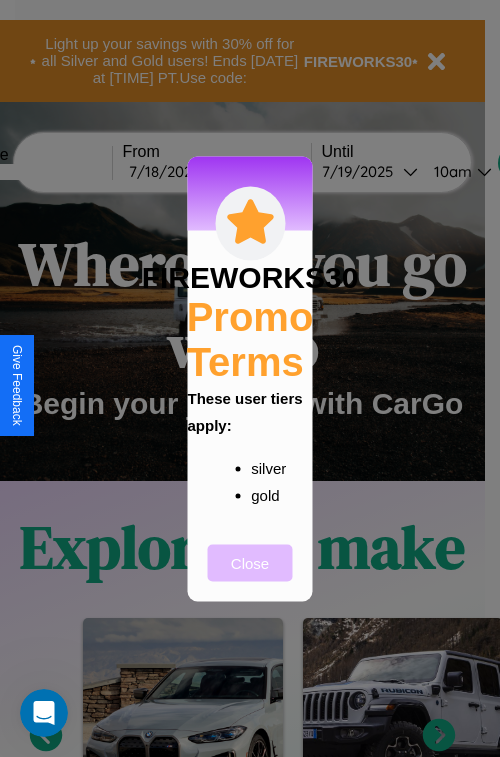 click on "Close" at bounding box center [250, 562] 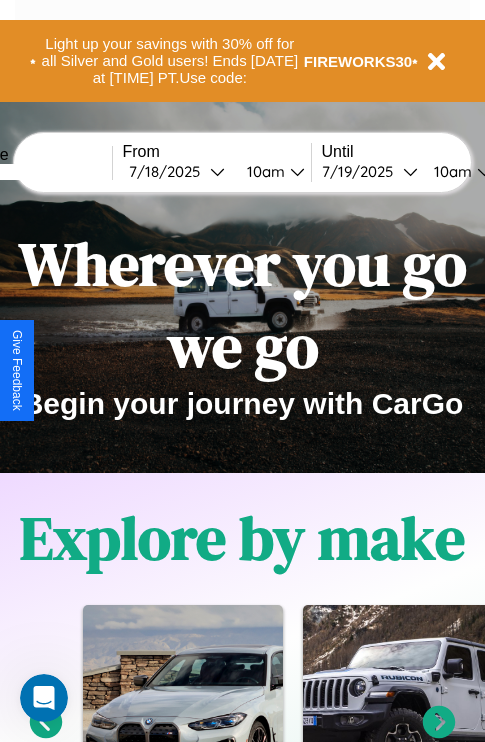 click at bounding box center (37, 172) 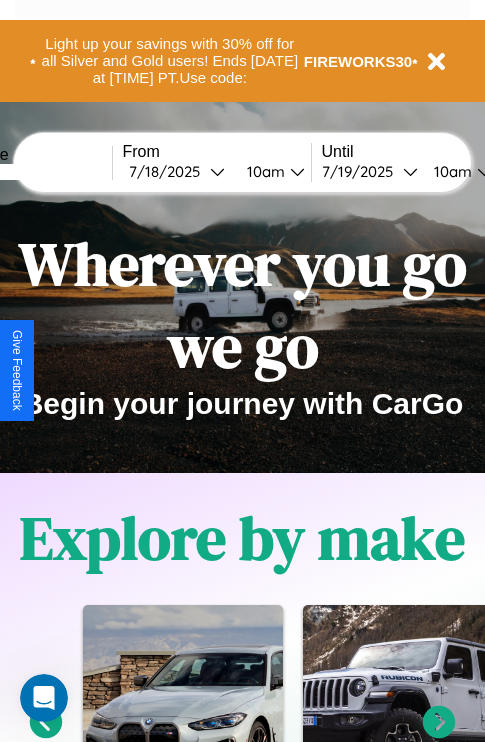 type on "******" 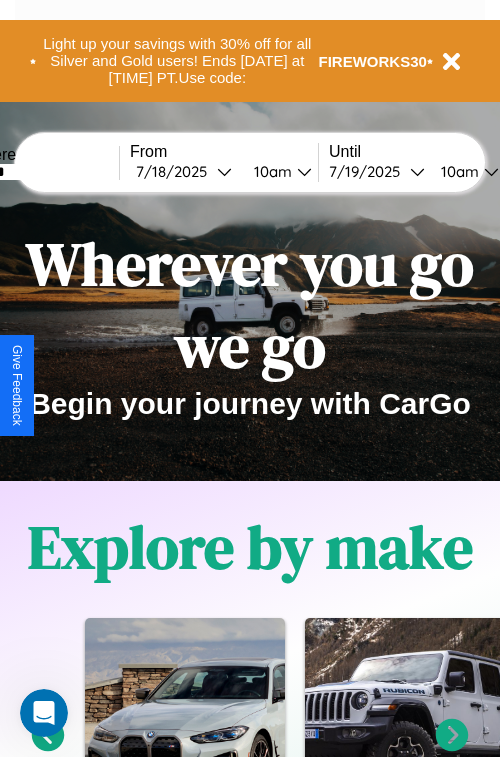 select on "*" 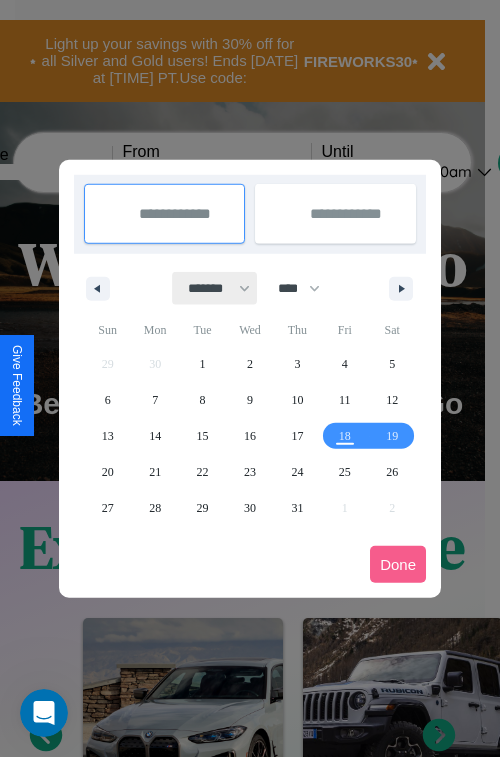 click on "******* ******** ***** ***** *** **** **** ****** ********* ******* ******** ********" at bounding box center [215, 288] 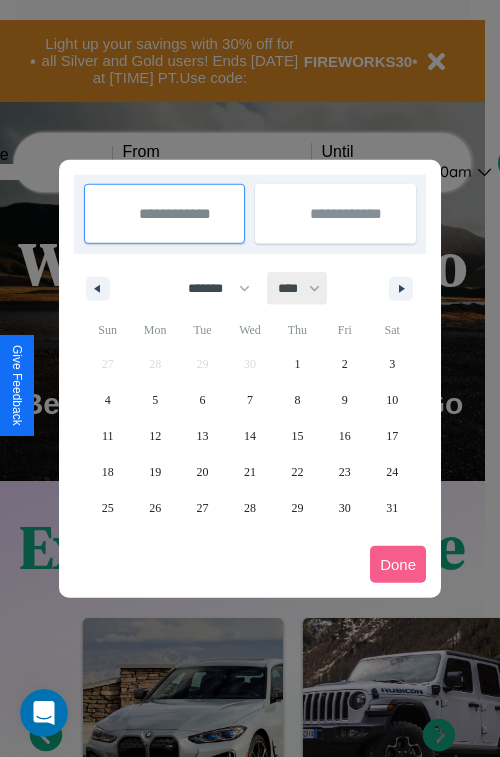 click on "**** **** **** **** **** **** **** **** **** **** **** **** **** **** **** **** **** **** **** **** **** **** **** **** **** **** **** **** **** **** **** **** **** **** **** **** **** **** **** **** **** **** **** **** **** **** **** **** **** **** **** **** **** **** **** **** **** **** **** **** **** **** **** **** **** **** **** **** **** **** **** **** **** **** **** **** **** **** **** **** **** **** **** **** **** **** **** **** **** **** **** **** **** **** **** **** **** **** **** **** **** **** **** **** **** **** **** **** **** **** **** **** **** **** **** **** **** **** **** **** ****" at bounding box center [298, 288] 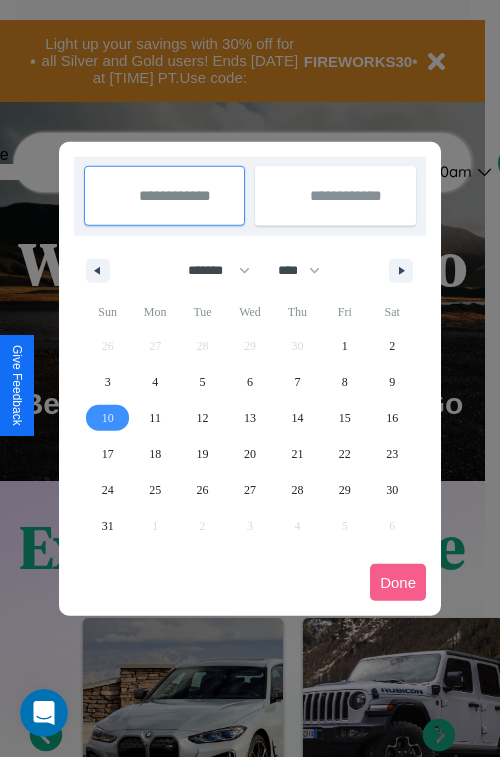 click on "10" at bounding box center [108, 418] 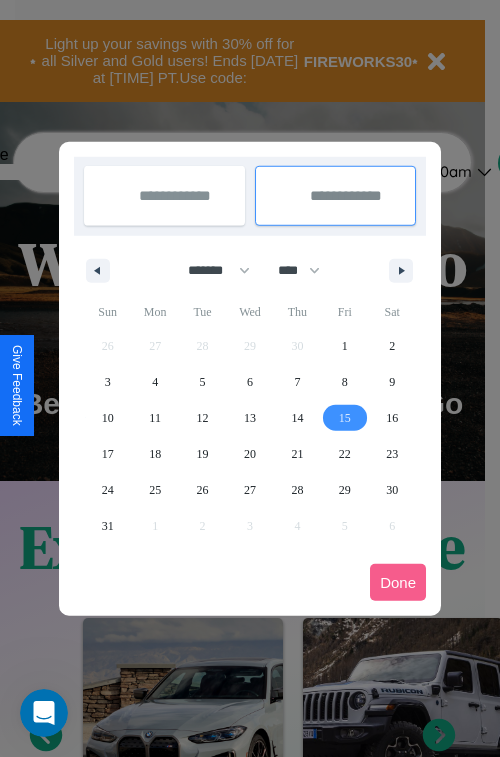click on "15" at bounding box center (345, 418) 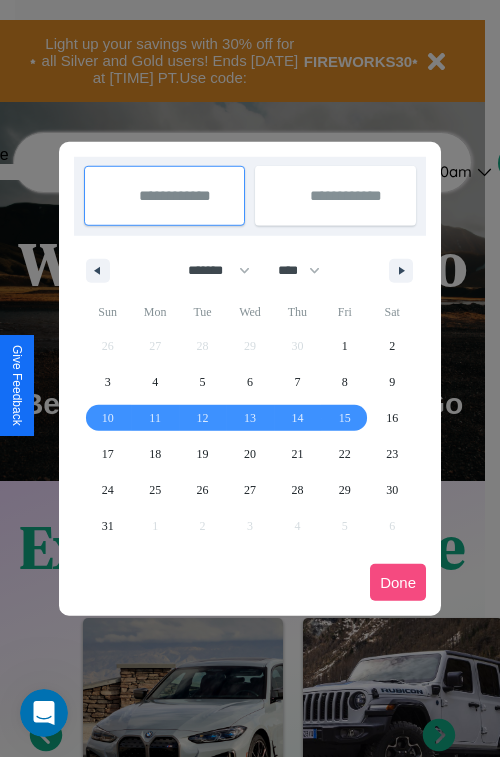 click on "Done" at bounding box center (398, 582) 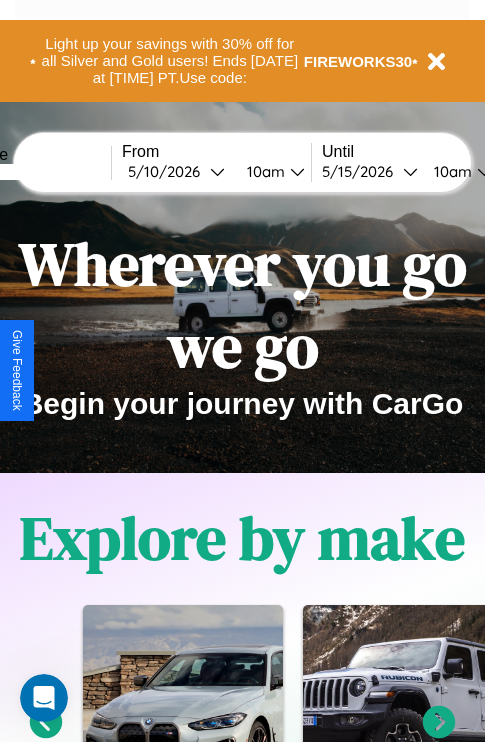 click on "10am" at bounding box center (263, 171) 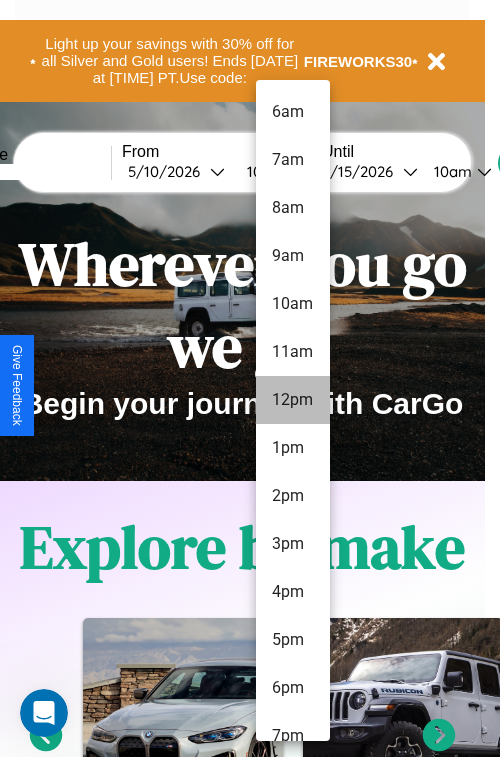 click on "12pm" at bounding box center (293, 400) 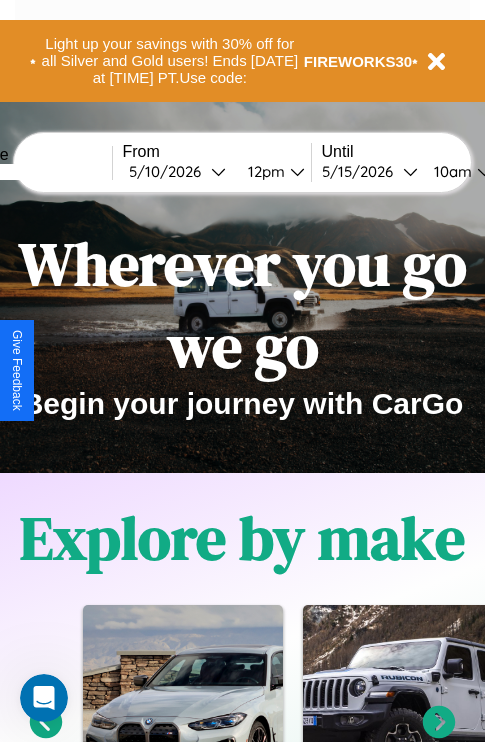 click on "10am" at bounding box center (450, 171) 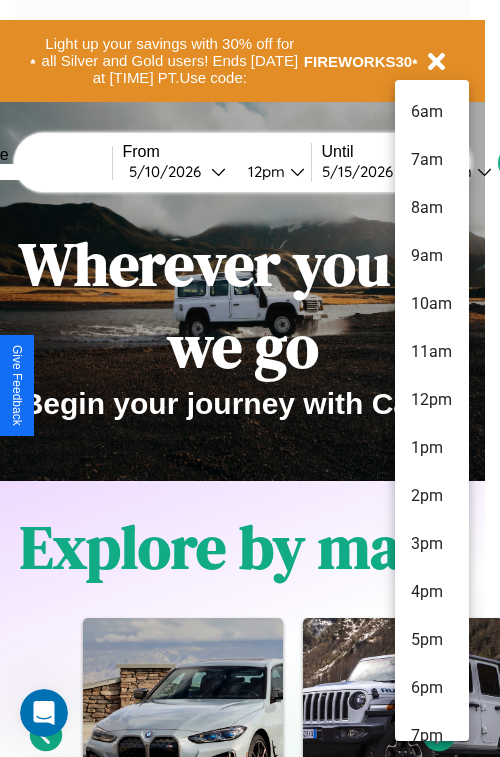 click on "10am" at bounding box center (432, 304) 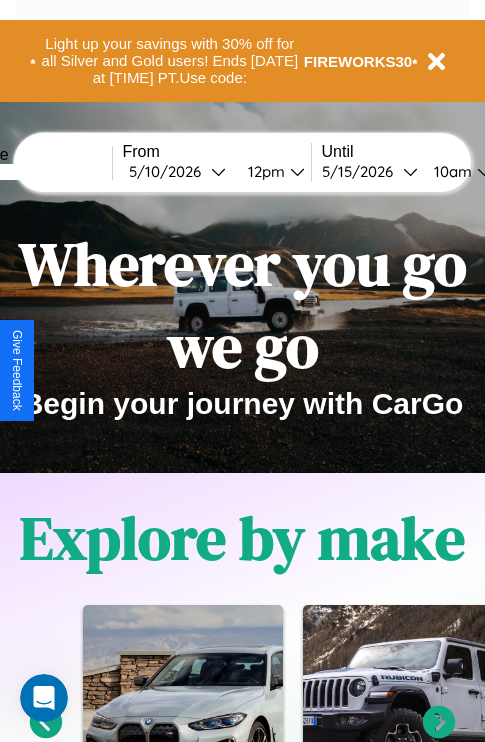 scroll, scrollTop: 0, scrollLeft: 74, axis: horizontal 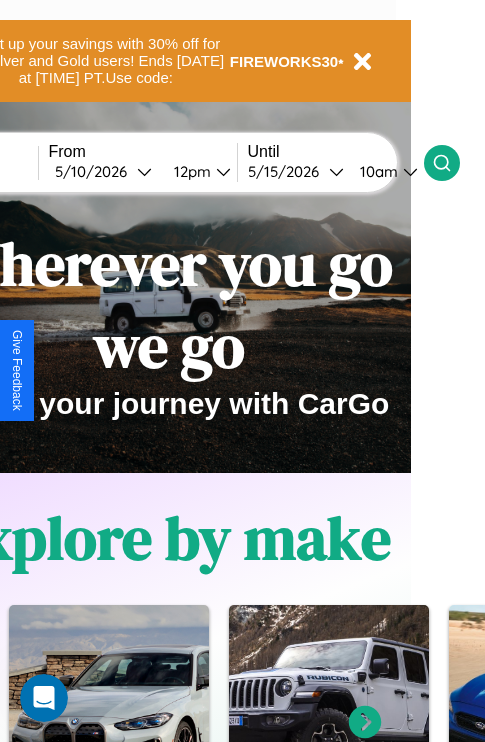 click 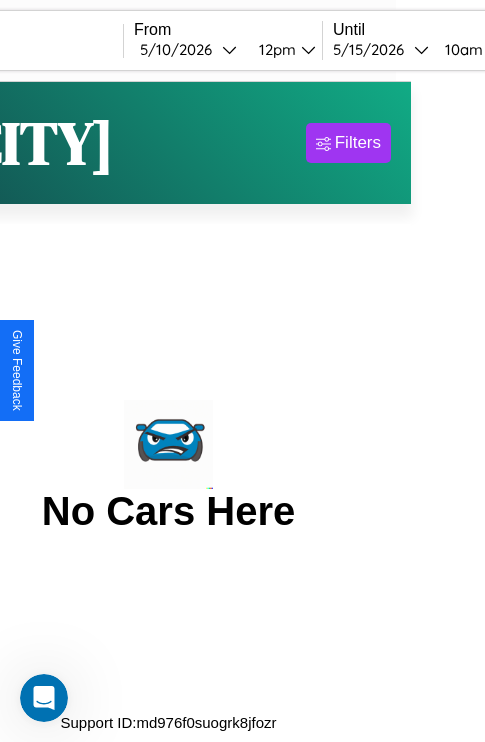 scroll, scrollTop: 0, scrollLeft: 0, axis: both 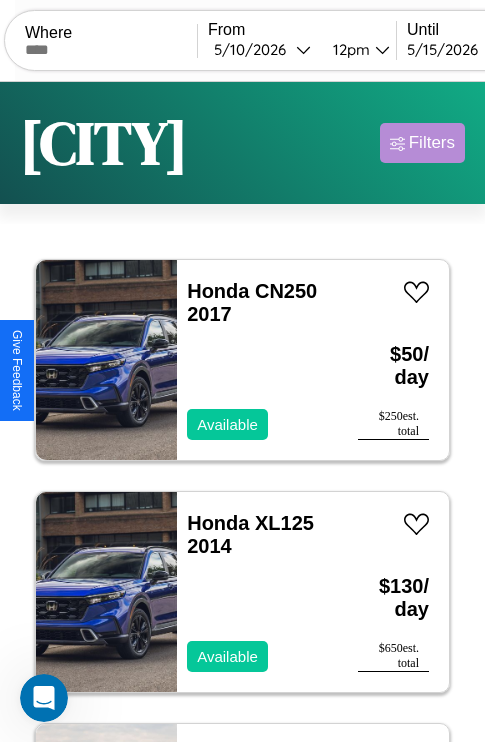 click on "Filters" at bounding box center [432, 143] 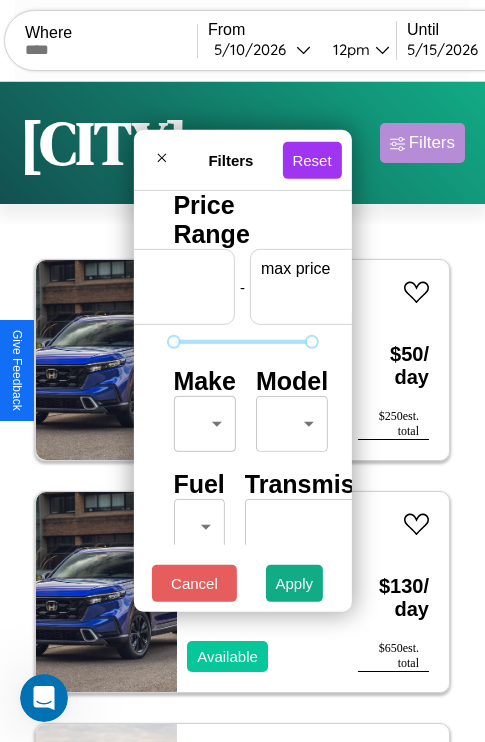 scroll, scrollTop: 0, scrollLeft: 124, axis: horizontal 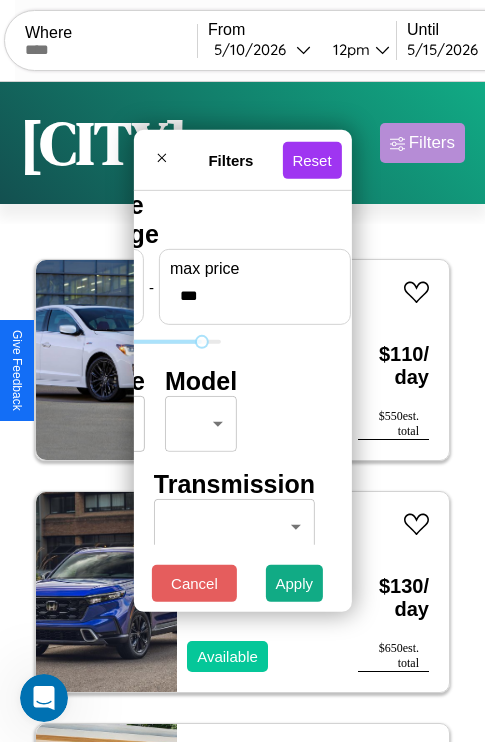 type on "***" 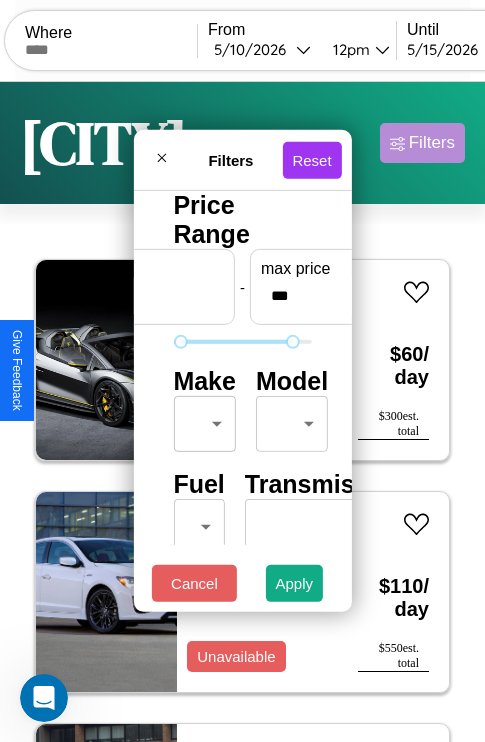 scroll, scrollTop: 59, scrollLeft: 0, axis: vertical 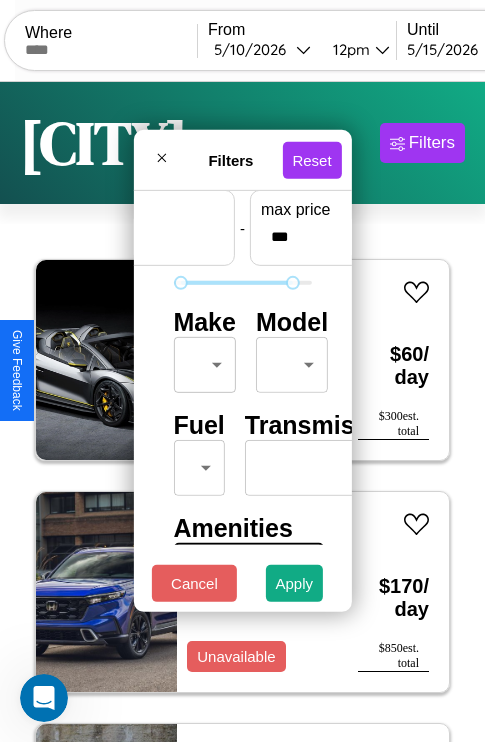 type on "**" 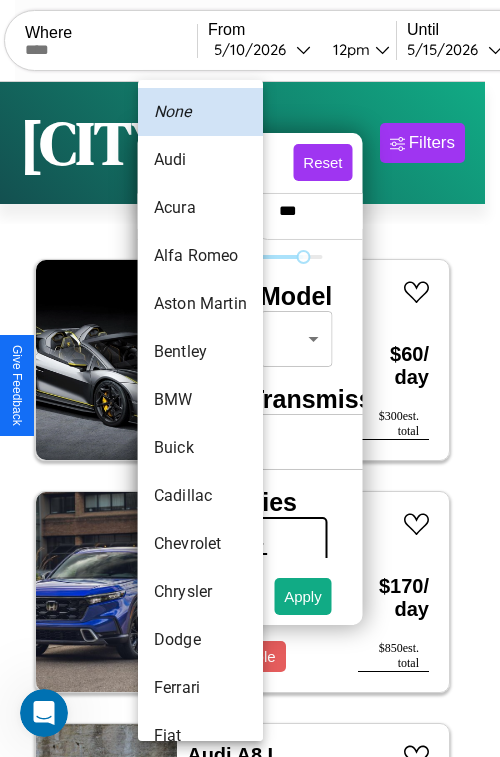 click on "Bentley" at bounding box center [200, 352] 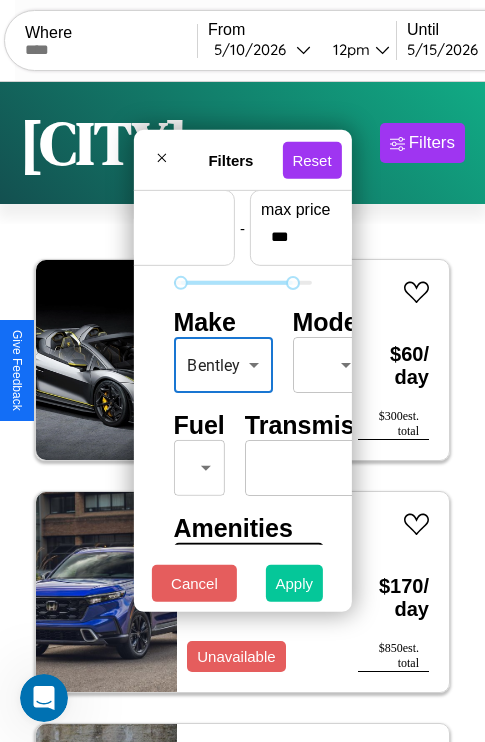 click on "Apply" at bounding box center [295, 583] 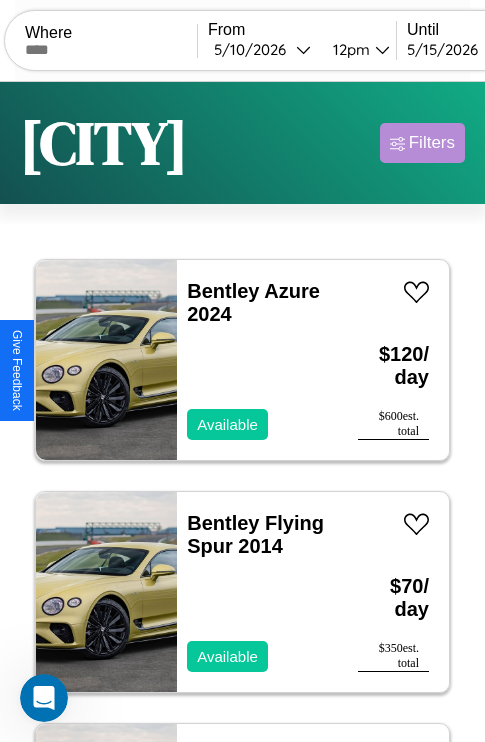 click on "Filters" at bounding box center [432, 143] 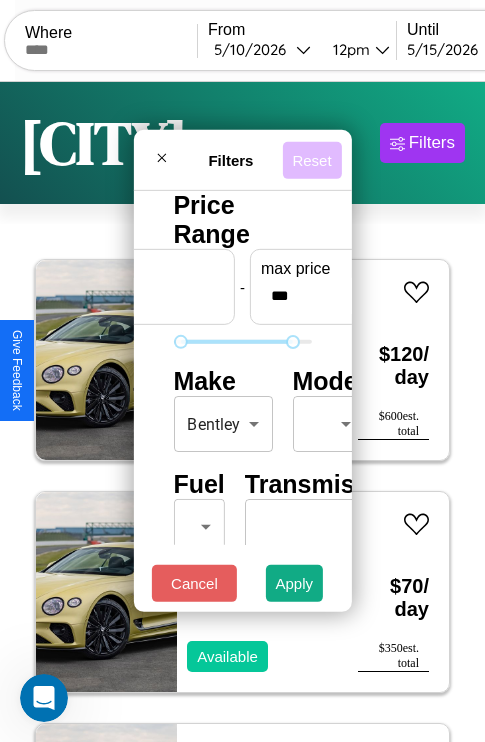 click on "Reset" at bounding box center [311, 159] 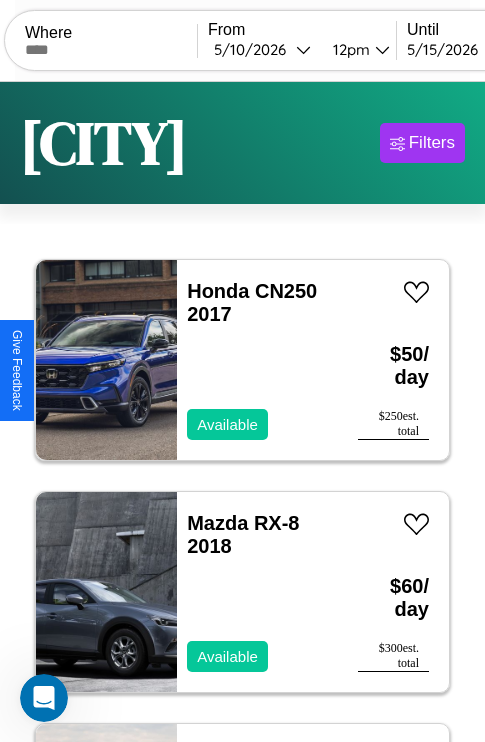 scroll, scrollTop: 95, scrollLeft: 0, axis: vertical 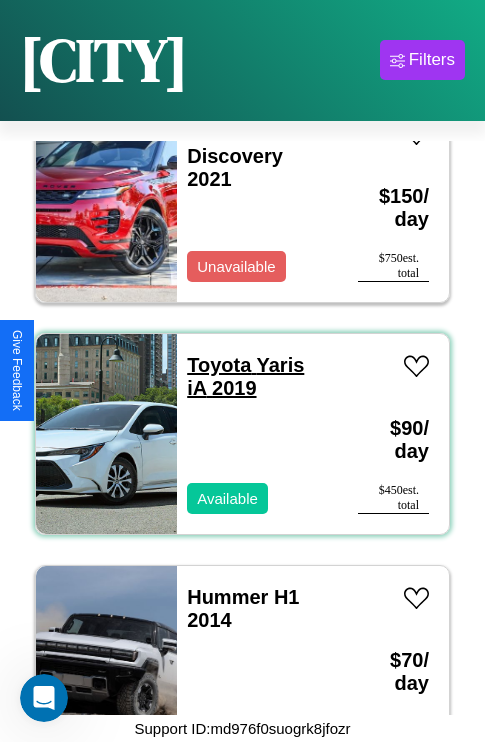 click on "Toyota   Yaris iA   2019" at bounding box center (245, 376) 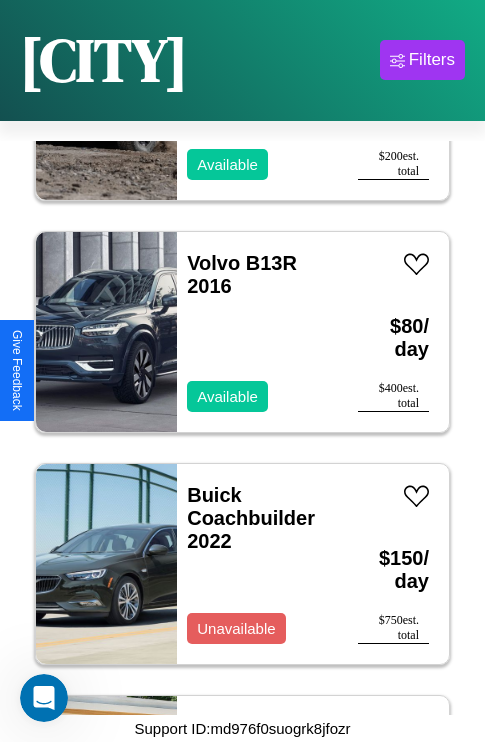 scroll, scrollTop: 7963, scrollLeft: 0, axis: vertical 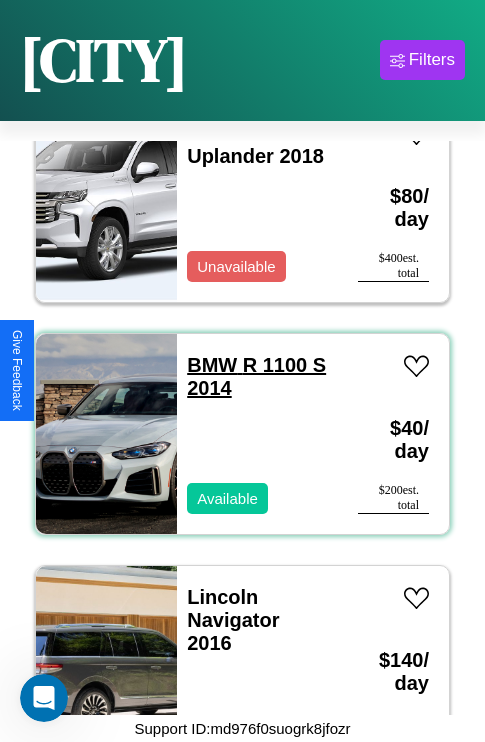 click on "BMW   R 1100 S   2014" at bounding box center [256, 376] 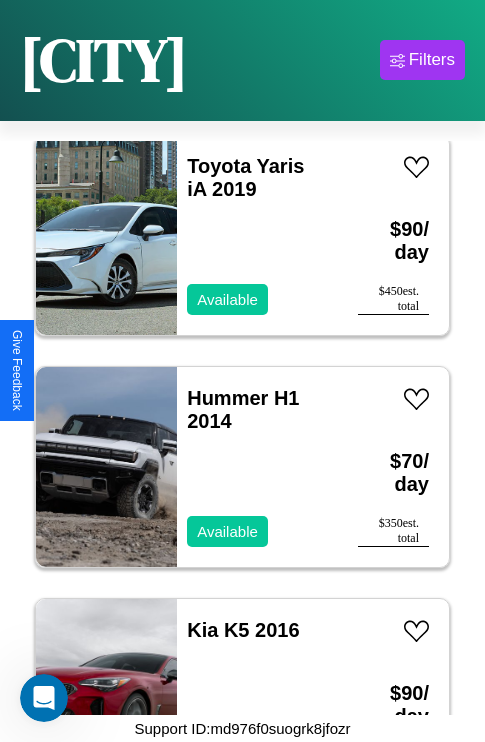 scroll, scrollTop: 18171, scrollLeft: 0, axis: vertical 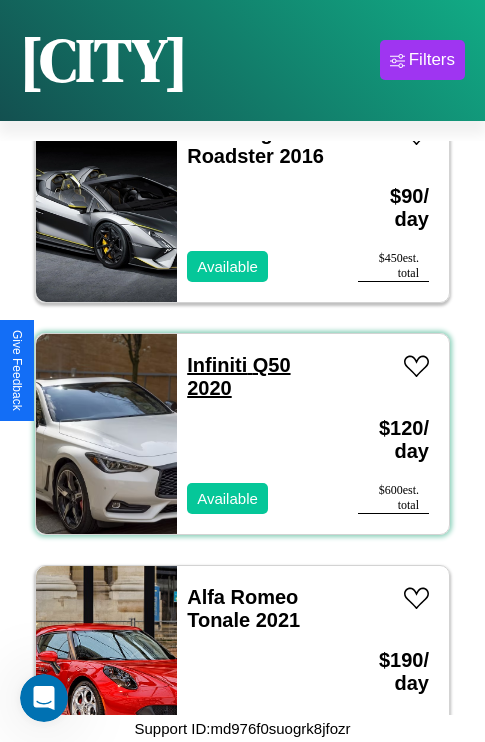click on "Infiniti   Q50   2020" at bounding box center (238, 376) 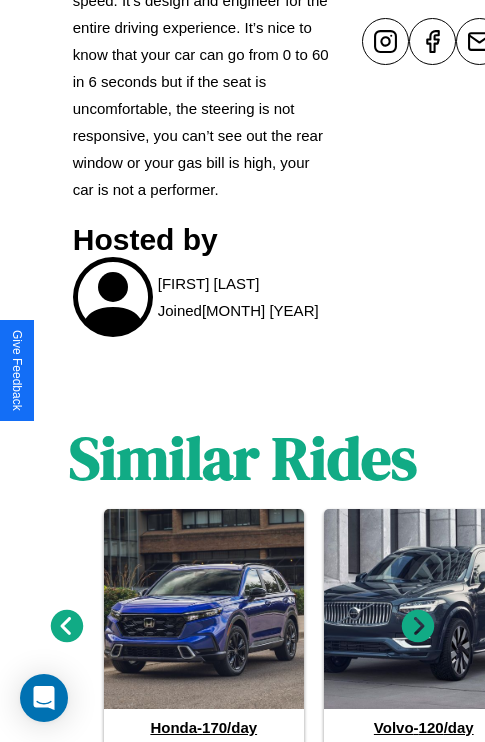 scroll, scrollTop: 1019, scrollLeft: 0, axis: vertical 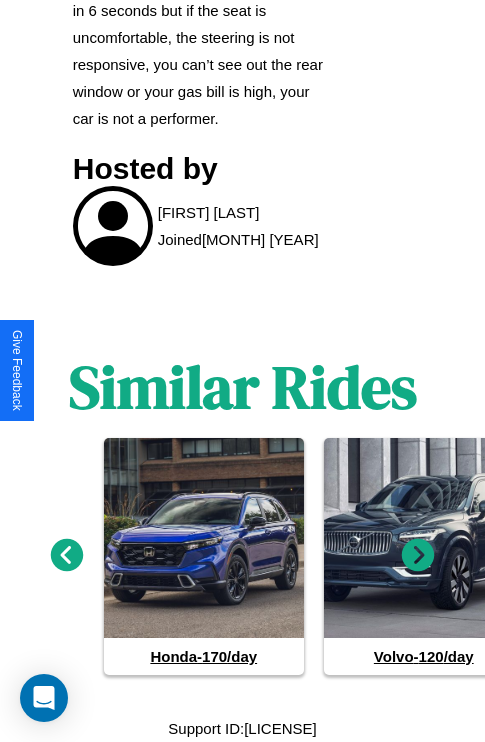 click 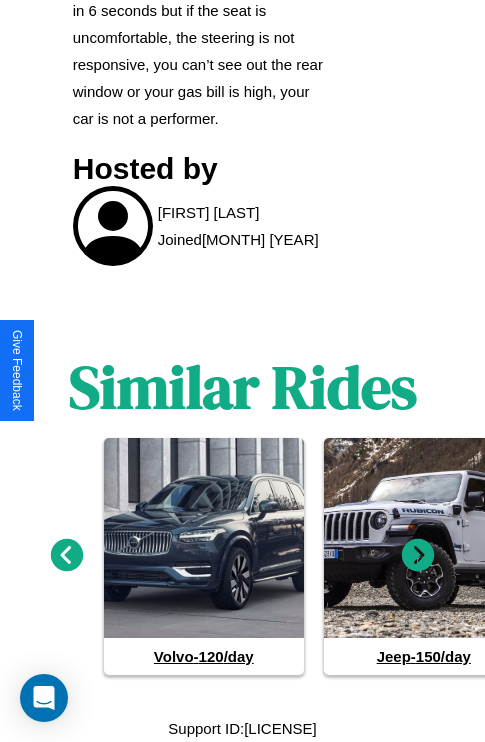 click 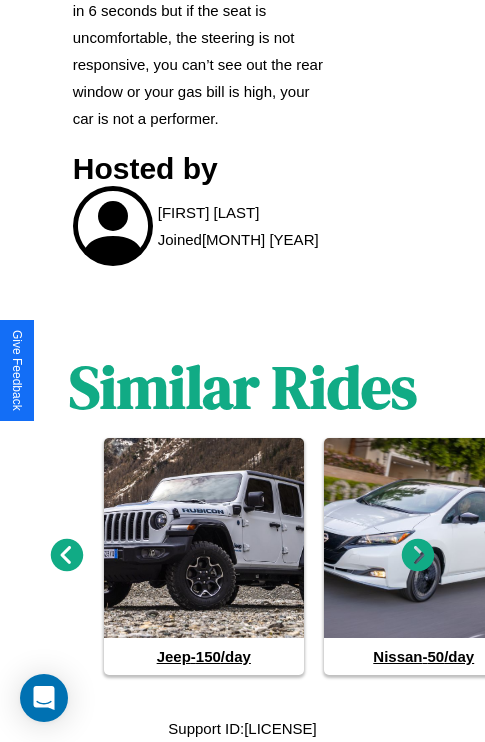 click 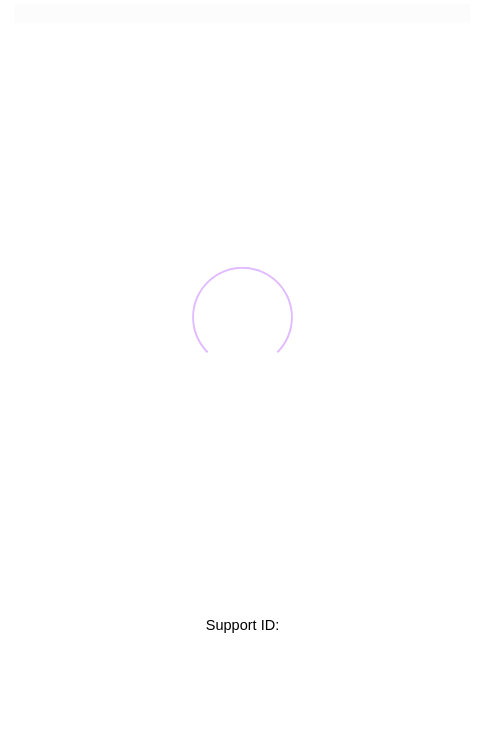 scroll, scrollTop: 0, scrollLeft: 0, axis: both 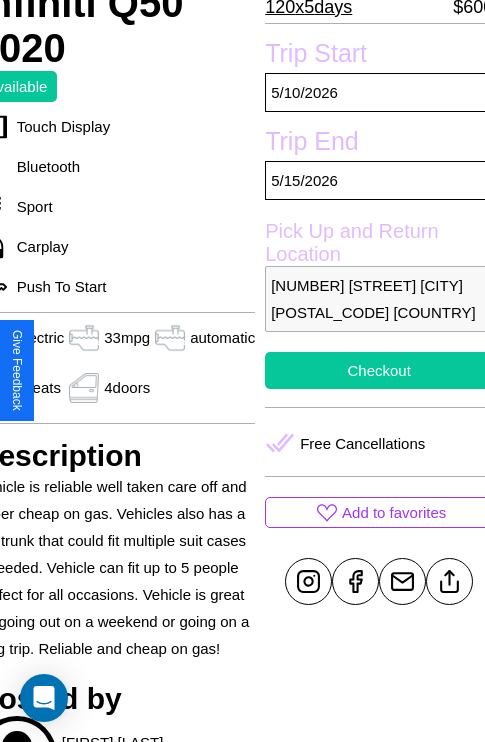 click on "Checkout" at bounding box center [379, 370] 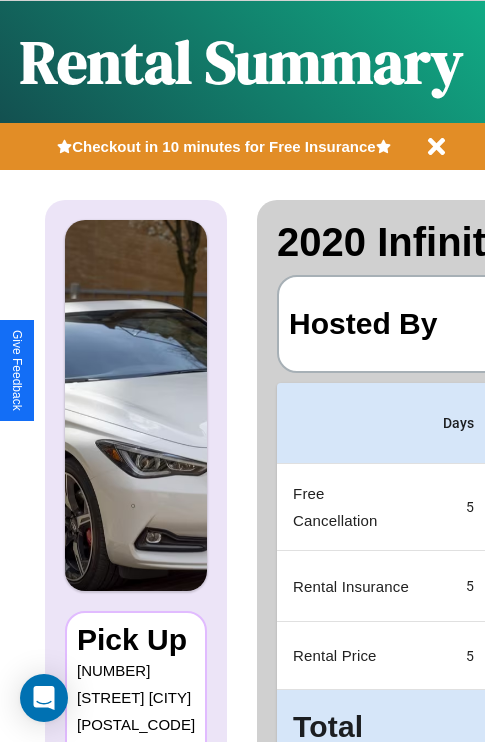 scroll, scrollTop: 0, scrollLeft: 378, axis: horizontal 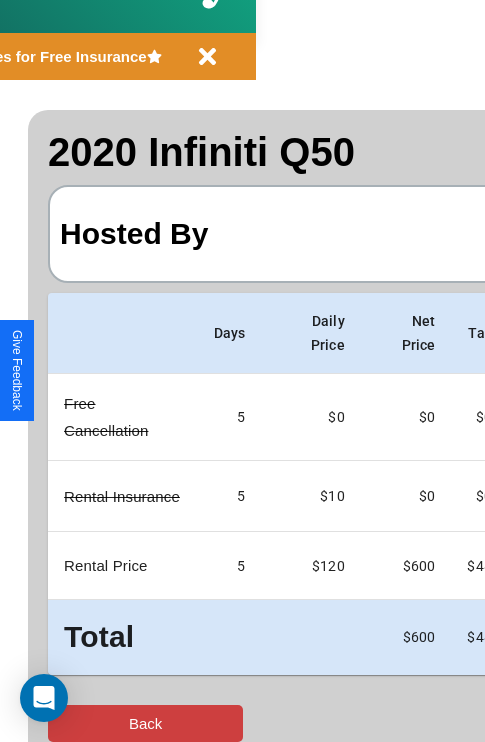 click on "Back" at bounding box center (145, 723) 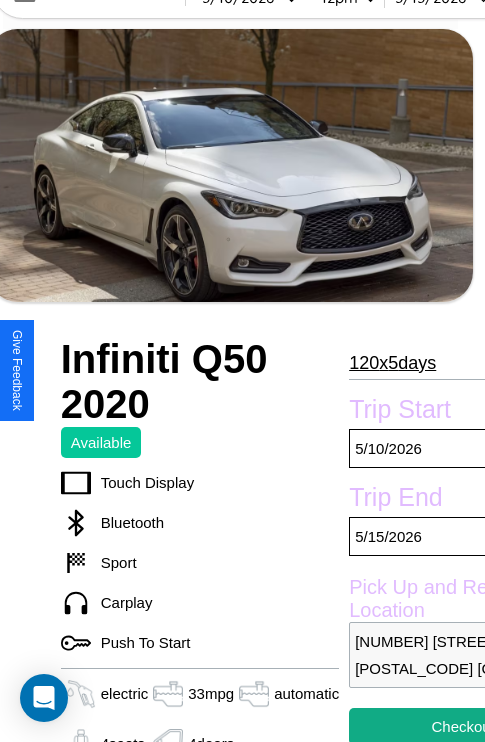 scroll, scrollTop: 408, scrollLeft: 96, axis: both 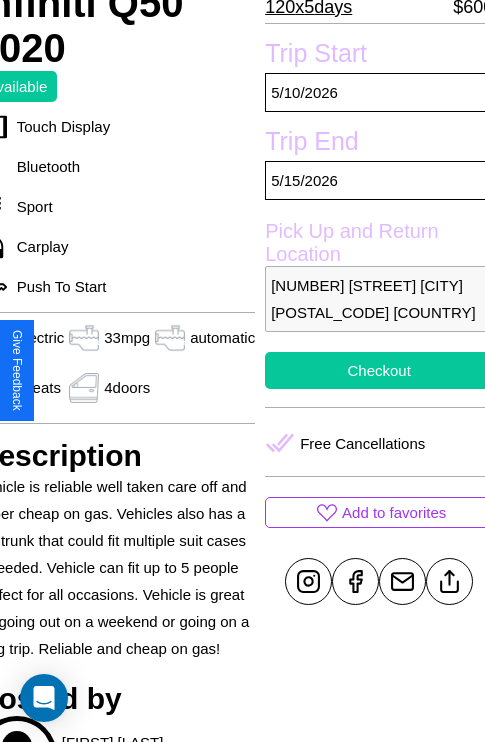 click on "Checkout" at bounding box center [379, 370] 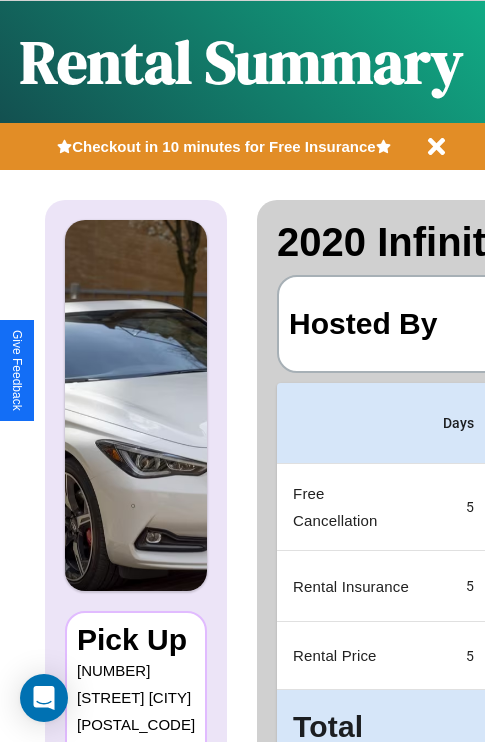 scroll, scrollTop: 0, scrollLeft: 378, axis: horizontal 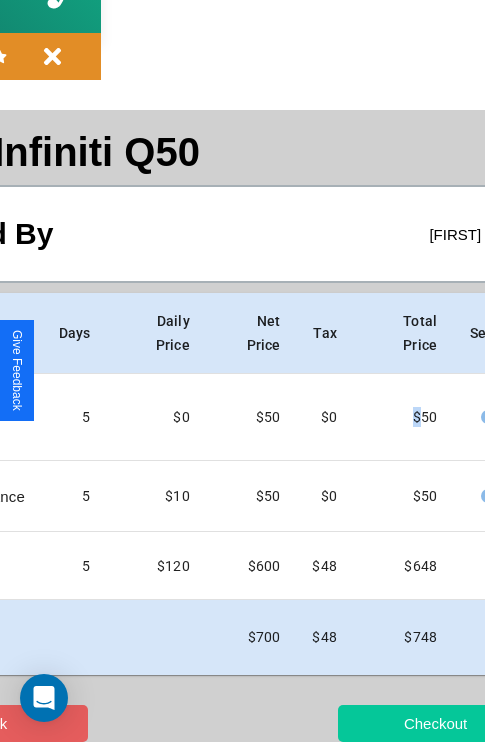 click on "Checkout" at bounding box center [435, 723] 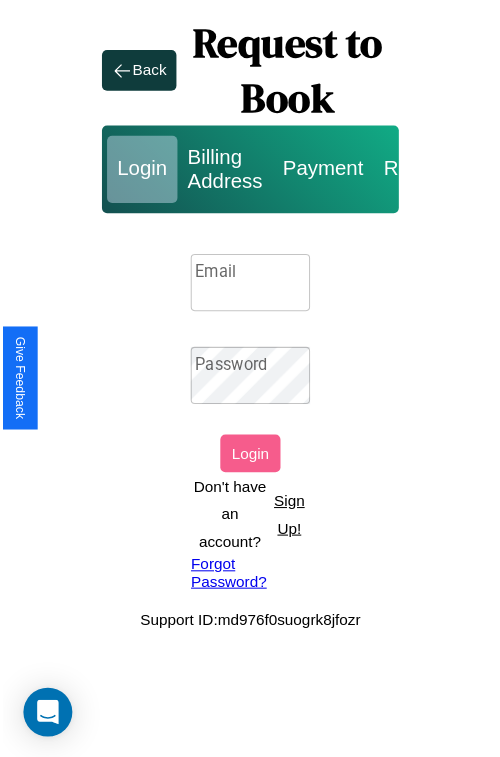scroll, scrollTop: 0, scrollLeft: 0, axis: both 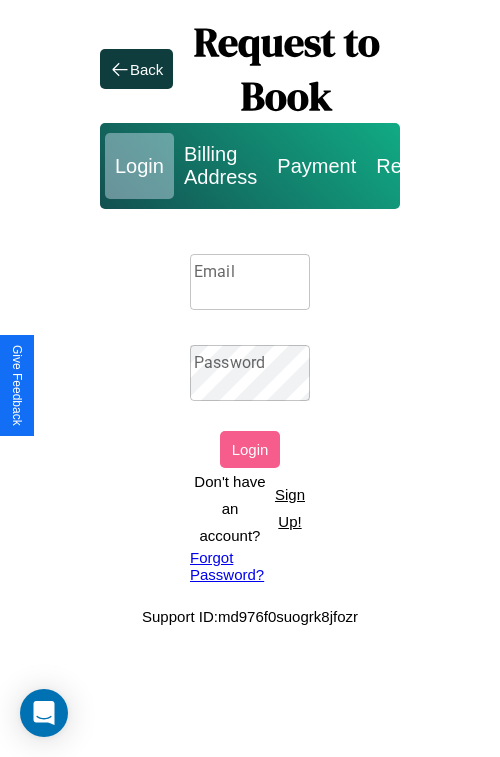 click on "Sign Up!" at bounding box center (290, 508) 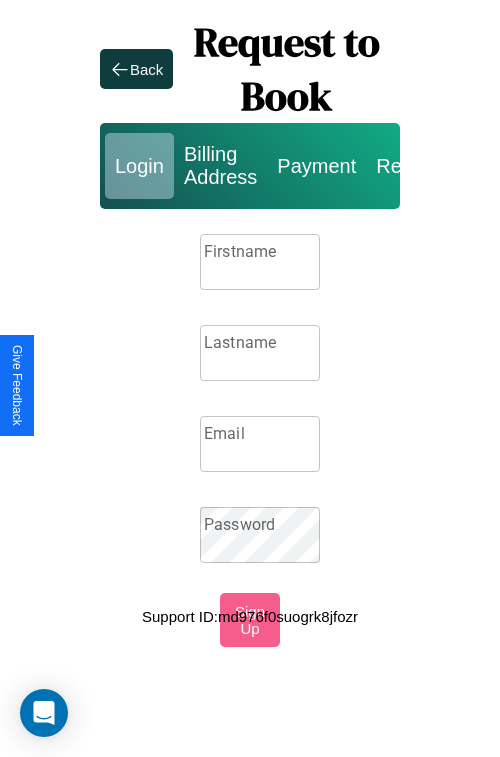 click on "Firstname" at bounding box center [260, 262] 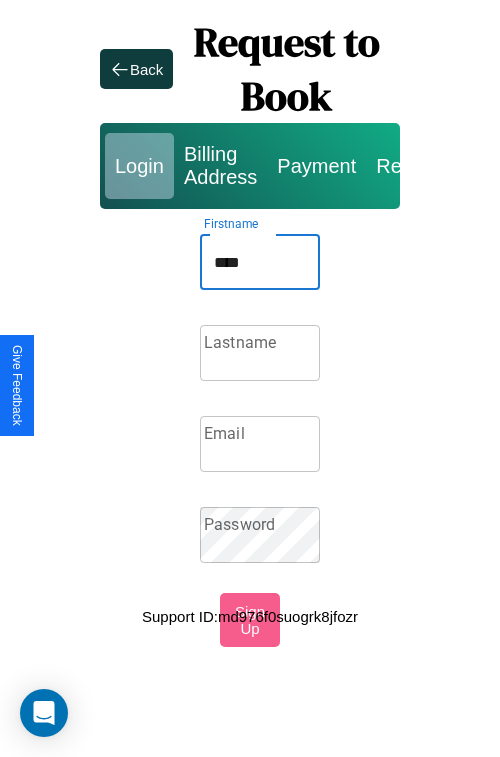 type on "****" 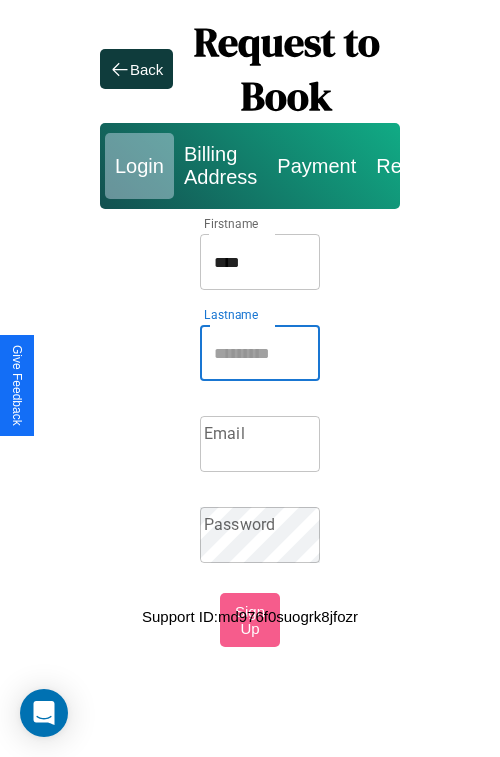 click on "Lastname" at bounding box center [260, 353] 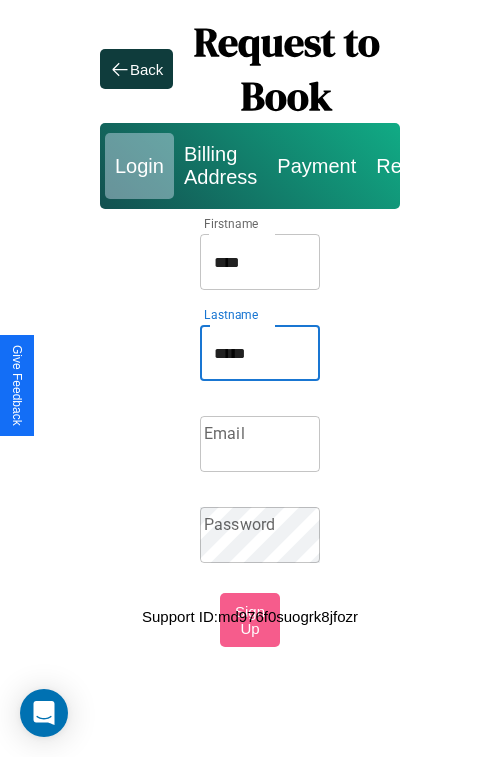 type on "*****" 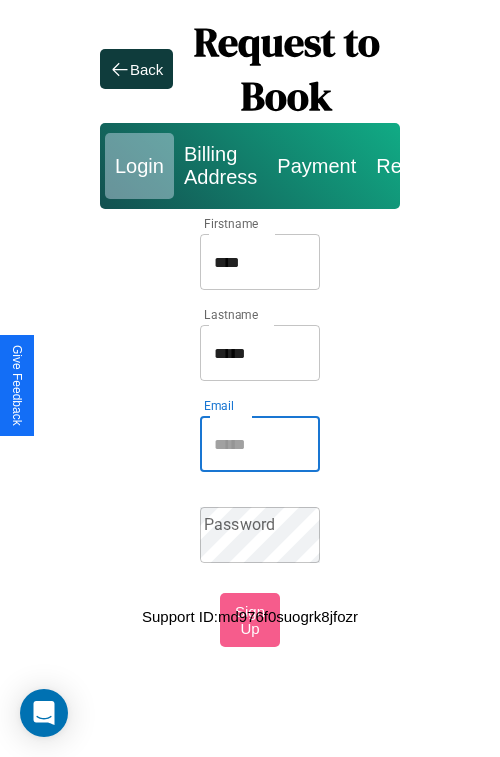 click on "Email" at bounding box center (260, 444) 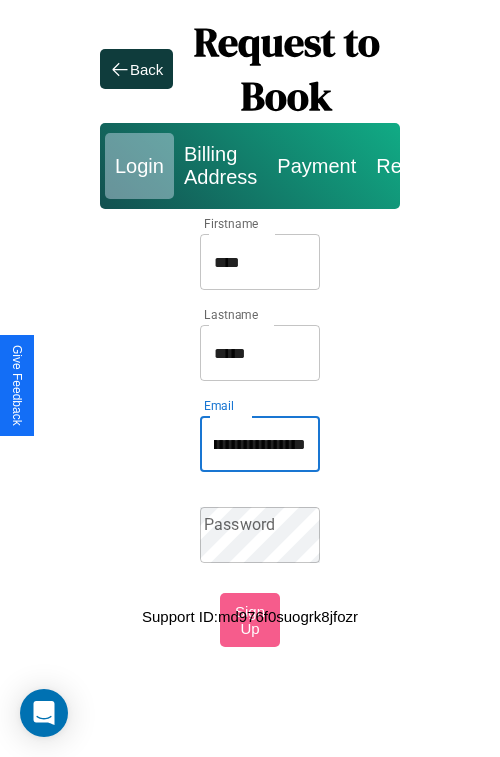 scroll, scrollTop: 0, scrollLeft: 94, axis: horizontal 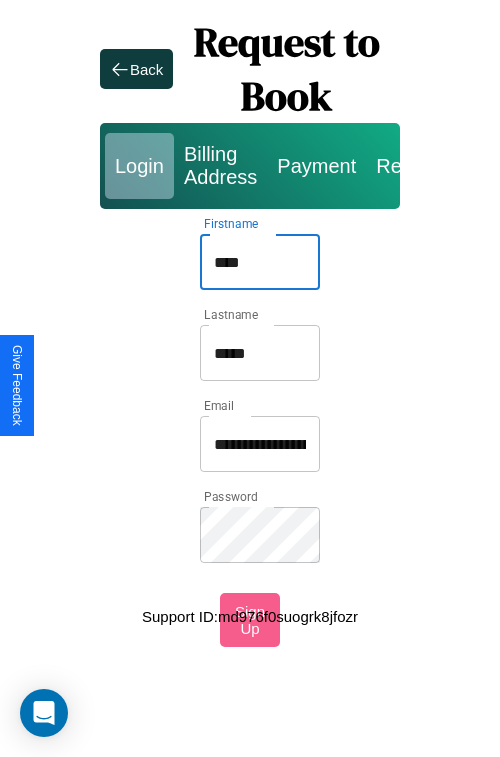 click on "****" at bounding box center (260, 262) 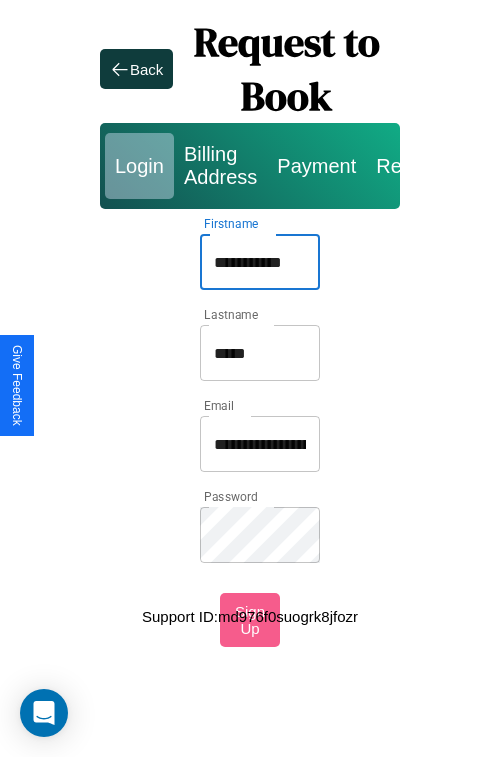 type on "**********" 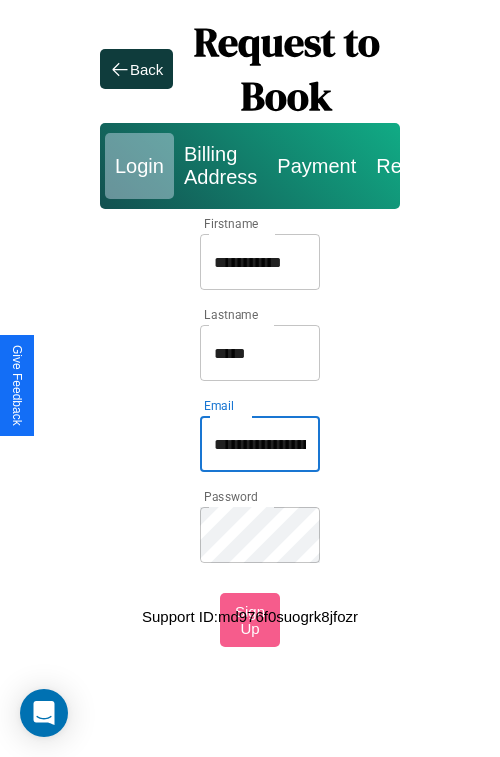 click on "**********" at bounding box center [260, 444] 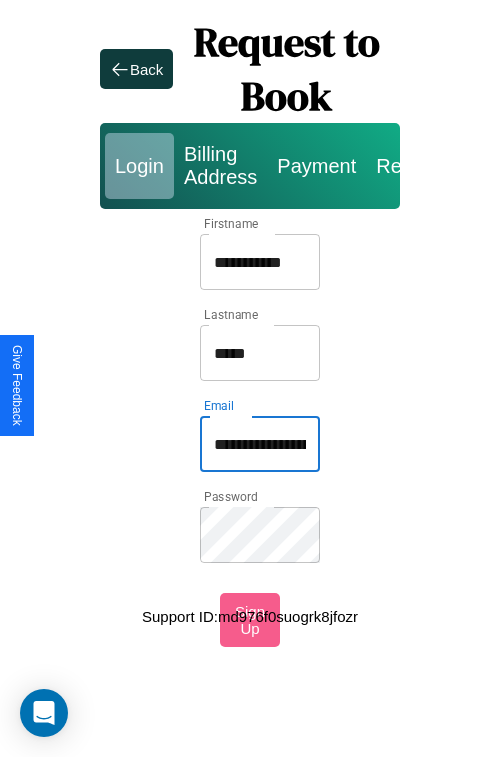 type on "**********" 